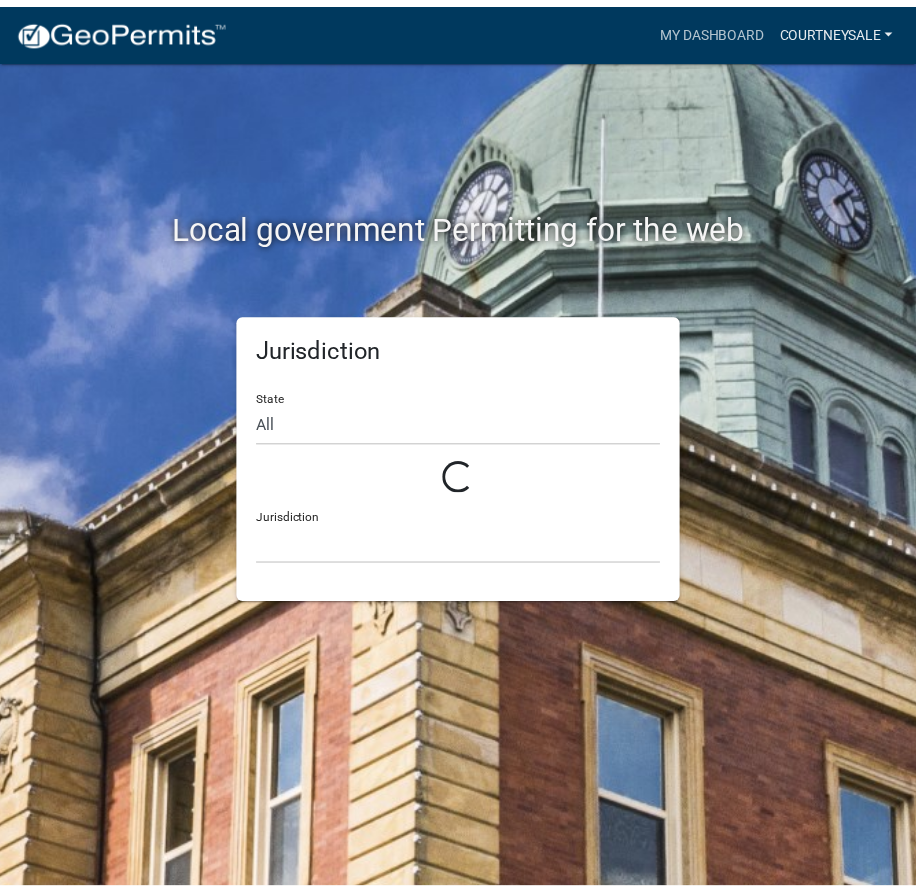 scroll, scrollTop: 0, scrollLeft: 0, axis: both 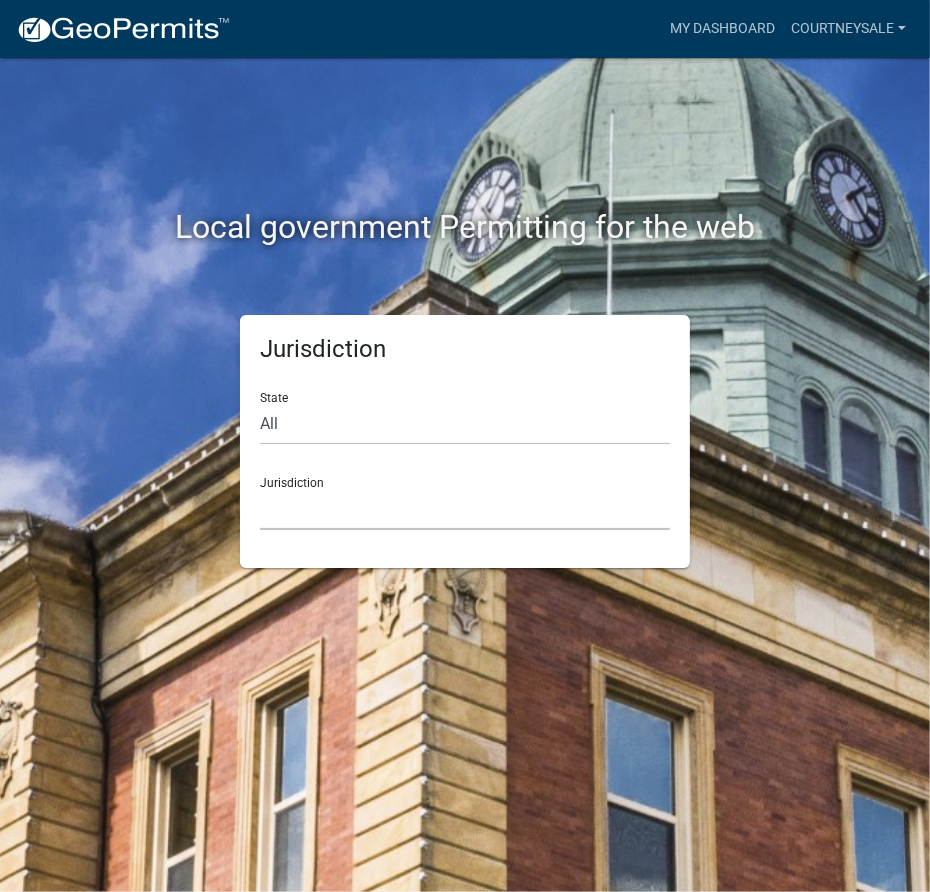 click on "[GEOGRAPHIC_DATA], [US_STATE]   City of [GEOGRAPHIC_DATA], [US_STATE]   [GEOGRAPHIC_DATA], [US_STATE][PERSON_NAME][GEOGRAPHIC_DATA], [US_STATE][PERSON_NAME][GEOGRAPHIC_DATA], [US_STATE][PERSON_NAME][GEOGRAPHIC_DATA], [US_STATE][PERSON_NAME][GEOGRAPHIC_DATA], [US_STATE][PERSON_NAME][GEOGRAPHIC_DATA], [US_STATE][PERSON_NAME][GEOGRAPHIC_DATA], [US_STATE][PERSON_NAME][GEOGRAPHIC_DATA], [US_STATE][PERSON_NAME][GEOGRAPHIC_DATA], [US_STATE][PERSON_NAME][GEOGRAPHIC_DATA], [US_STATE]   City of [GEOGRAPHIC_DATA], [US_STATE]   City of [GEOGRAPHIC_DATA], [US_STATE]   City of [GEOGRAPHIC_DATA], [US_STATE]   [GEOGRAPHIC_DATA], [US_STATE]   [GEOGRAPHIC_DATA], [US_STATE]   [GEOGRAPHIC_DATA], [US_STATE]   [GEOGRAPHIC_DATA], [US_STATE]   [GEOGRAPHIC_DATA], [US_STATE]   [GEOGRAPHIC_DATA], [US_STATE]   [GEOGRAPHIC_DATA], [US_STATE]   [GEOGRAPHIC_DATA], [US_STATE]   [GEOGRAPHIC_DATA], [US_STATE]   [GEOGRAPHIC_DATA], [US_STATE]   [GEOGRAPHIC_DATA], [US_STATE]   [GEOGRAPHIC_DATA], [US_STATE]   River Ridge Development Authority, [US_STATE]   [GEOGRAPHIC_DATA], [US_STATE]   [GEOGRAPHIC_DATA], [US_STATE][GEOGRAPHIC_DATA], [US_STATE]   [GEOGRAPHIC_DATA], [US_STATE]   [GEOGRAPHIC_DATA], [US_STATE]   [GEOGRAPHIC_DATA], [US_STATE]   [GEOGRAPHIC_DATA], [US_STATE]   City of [GEOGRAPHIC_DATA], [US_STATE]   City of [GEOGRAPHIC_DATA], [US_STATE]   City of [GEOGRAPHIC_DATA], [US_STATE]   [GEOGRAPHIC_DATA], [US_STATE]" 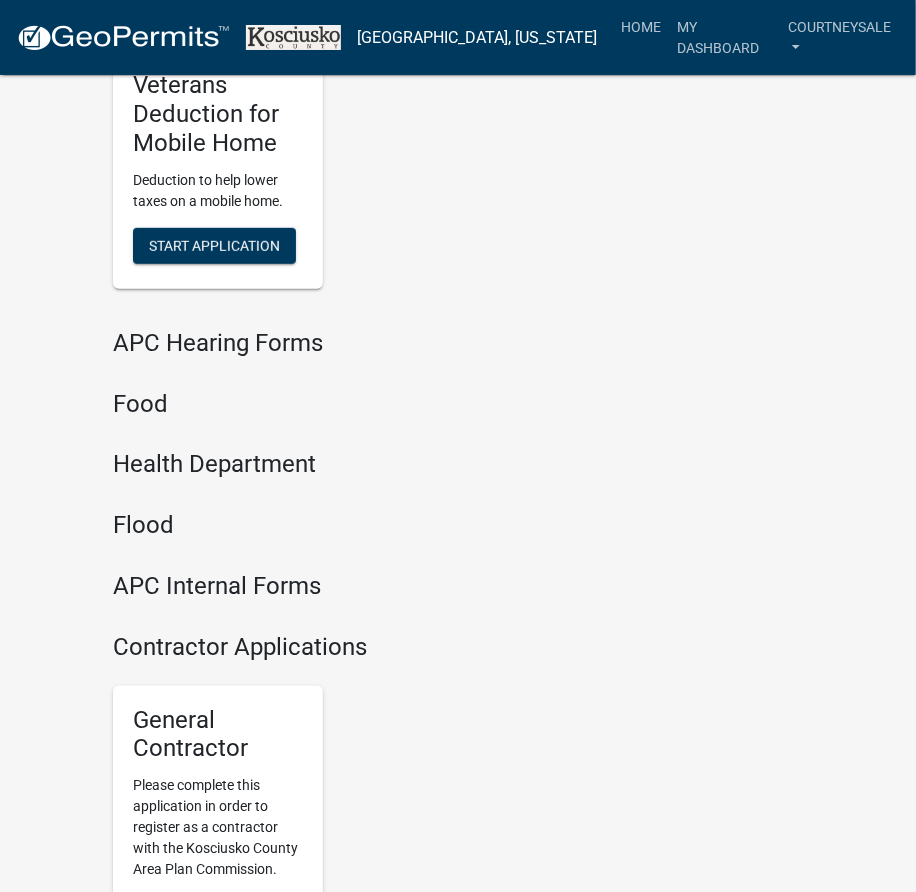 scroll, scrollTop: 3040, scrollLeft: 0, axis: vertical 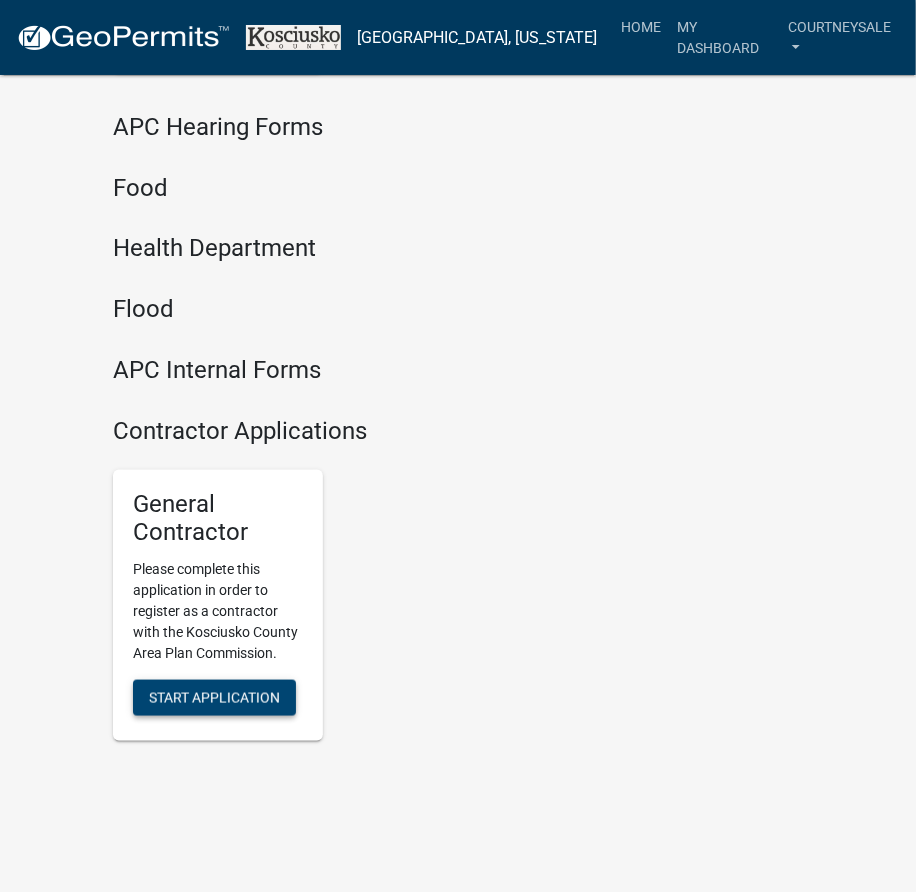click on "Start Application" 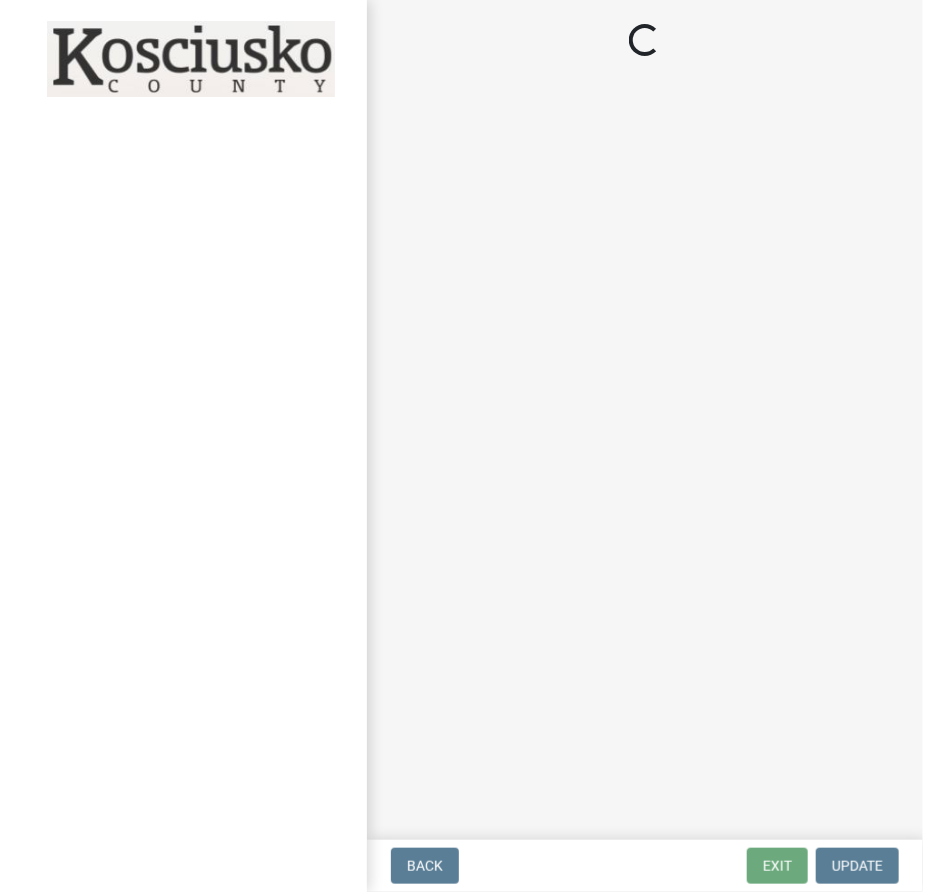 scroll, scrollTop: 0, scrollLeft: 0, axis: both 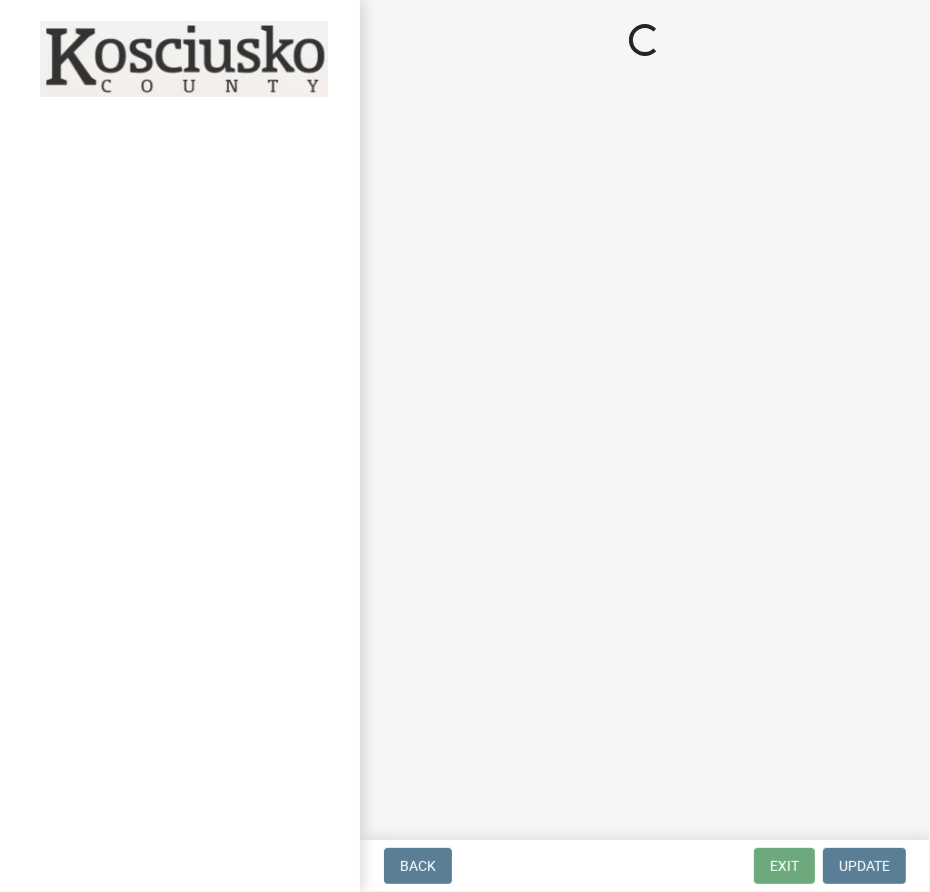 select on "In" 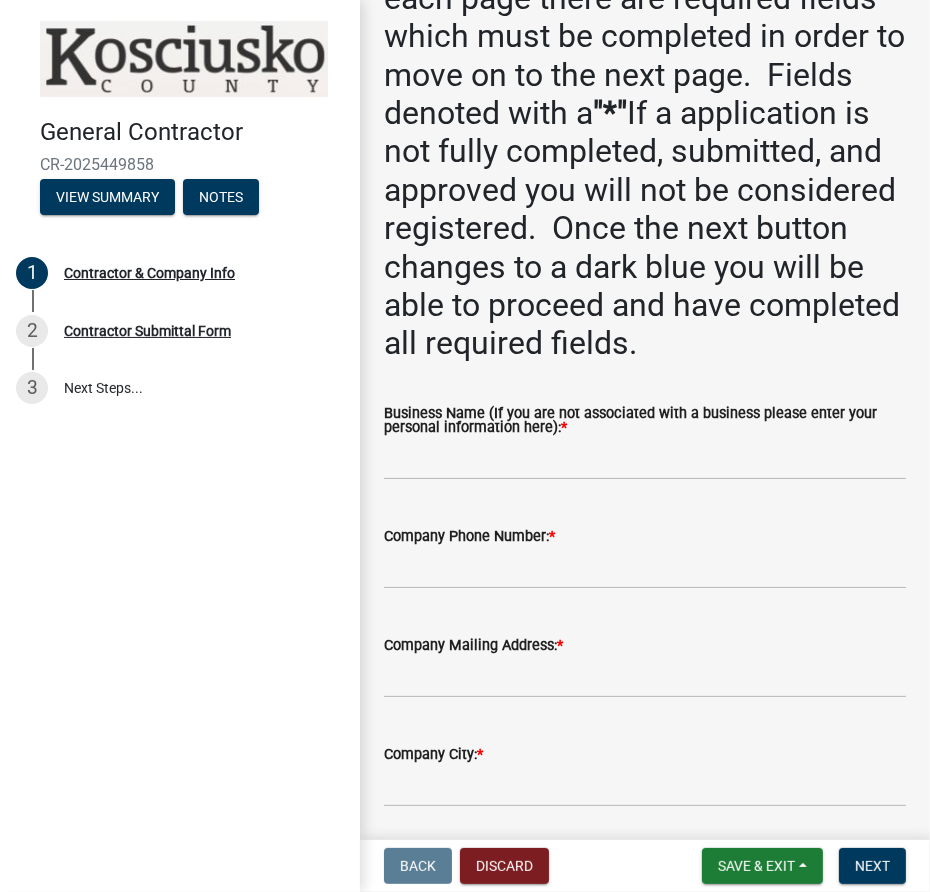 scroll, scrollTop: 363, scrollLeft: 0, axis: vertical 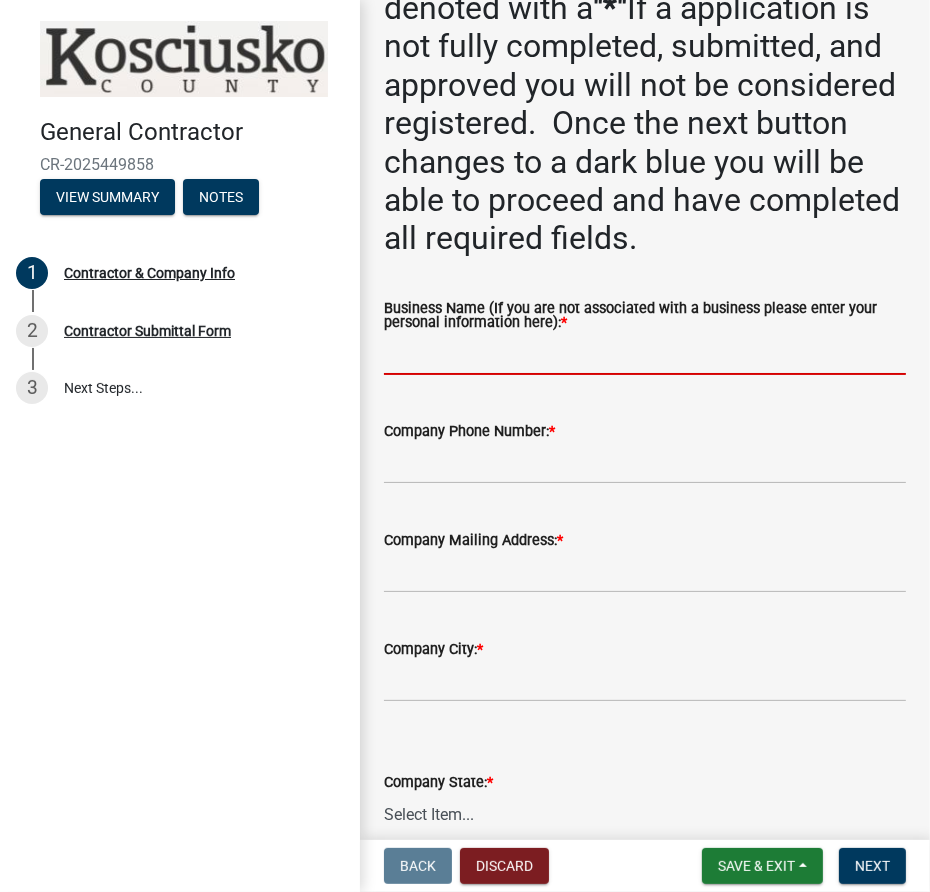 drag, startPoint x: 469, startPoint y: 359, endPoint x: 462, endPoint y: 347, distance: 13.892444 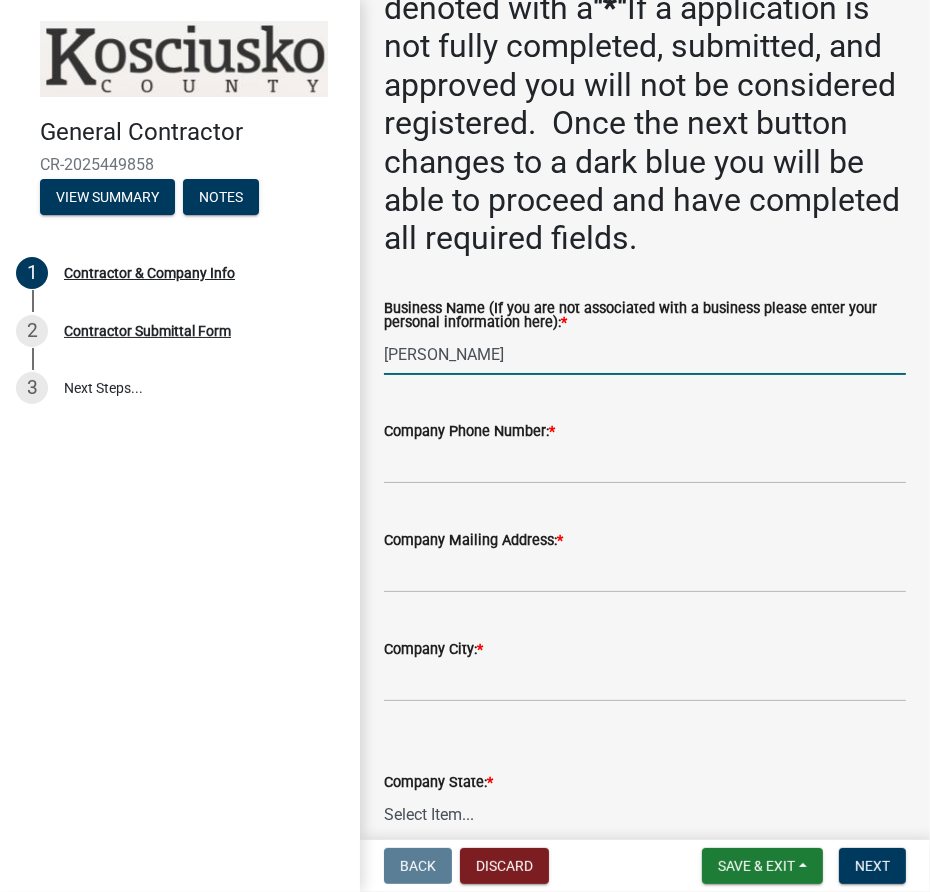 type on "[PERSON_NAME]" 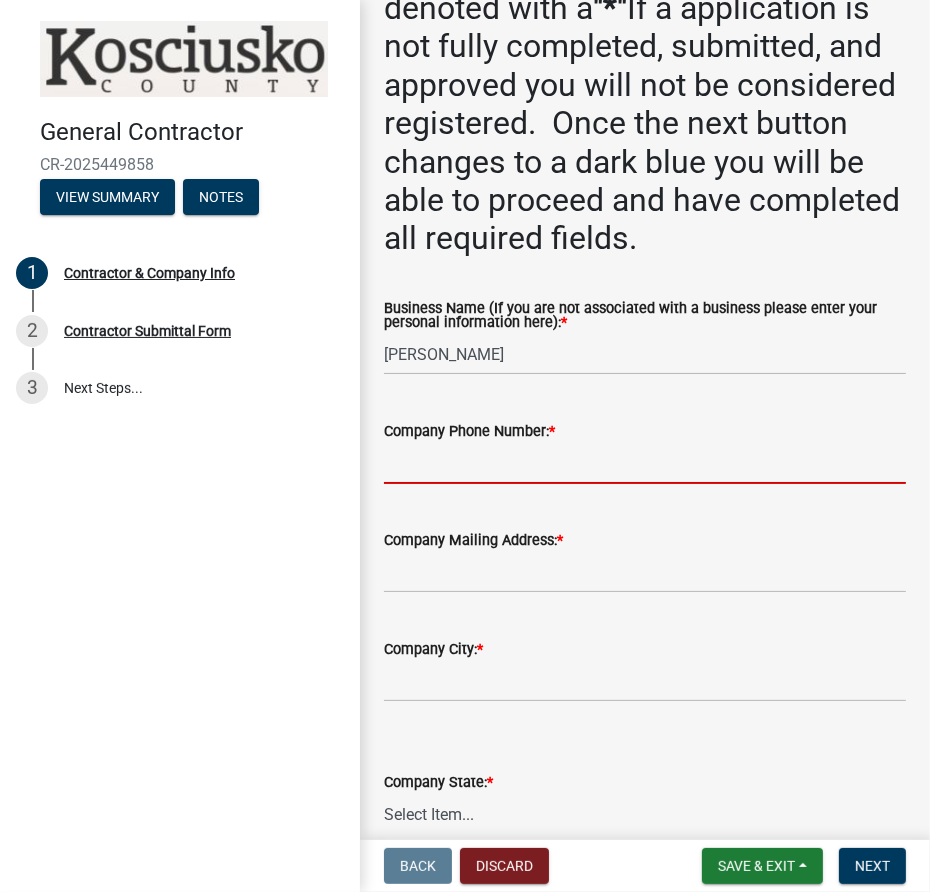 click on "Company Phone Number:  *" at bounding box center [645, 463] 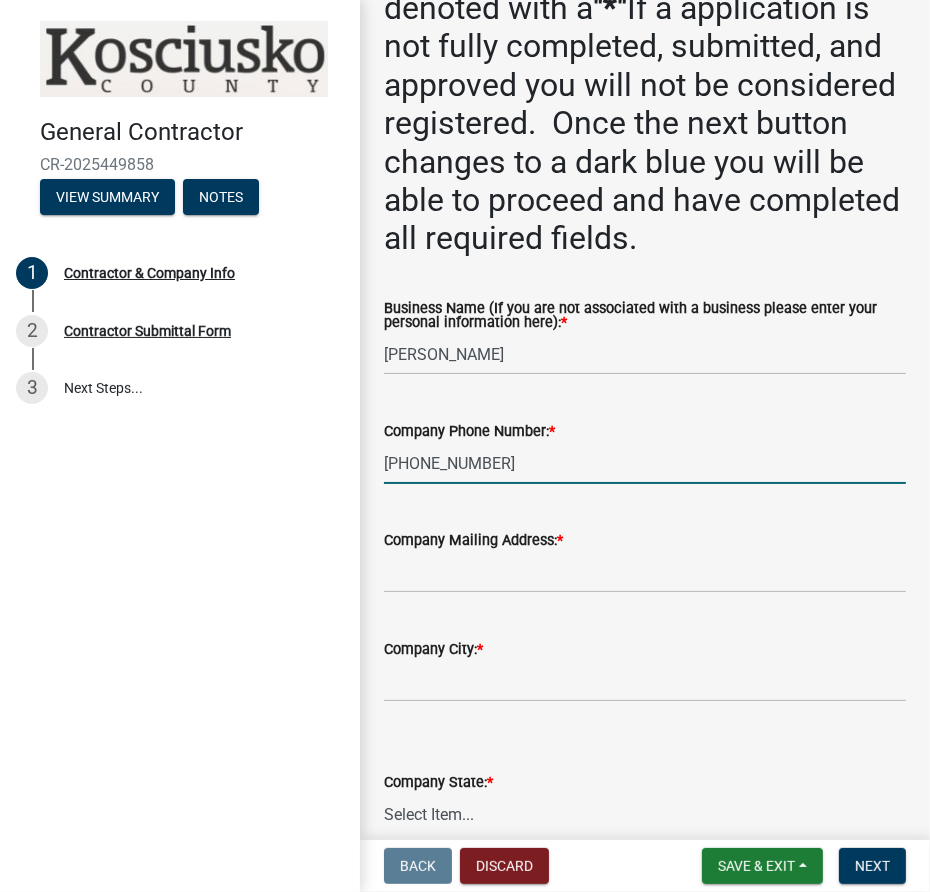 type on "[PHONE_NUMBER]" 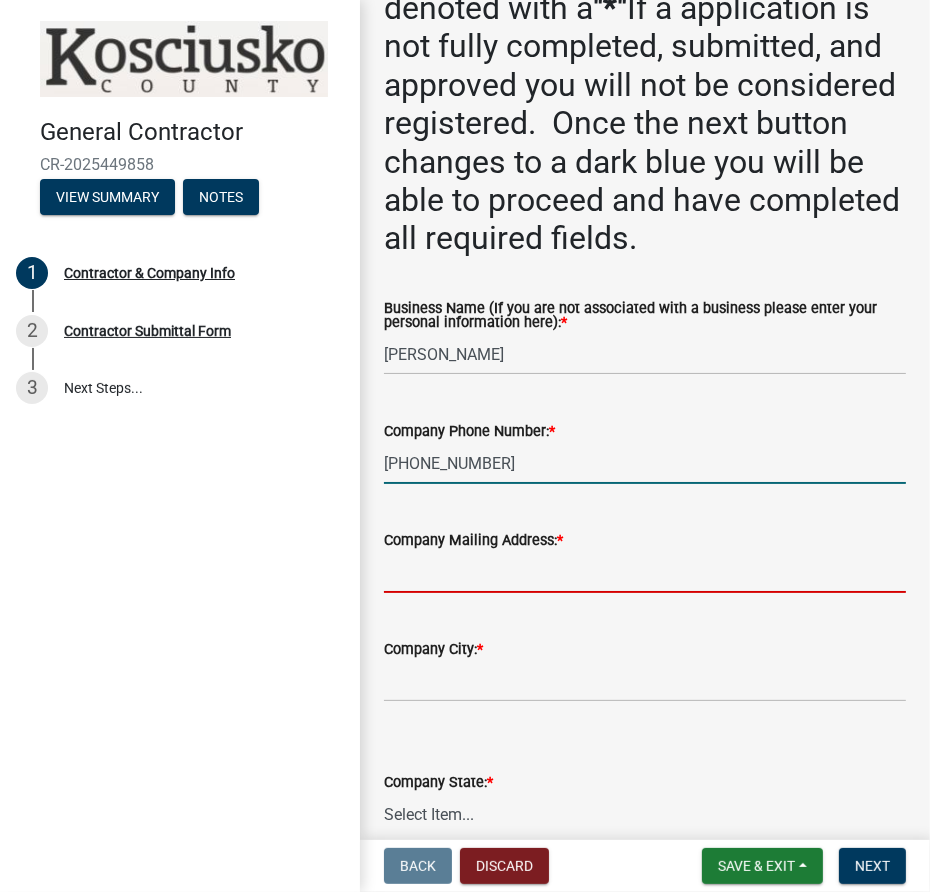 drag, startPoint x: 464, startPoint y: 574, endPoint x: 387, endPoint y: 516, distance: 96.40021 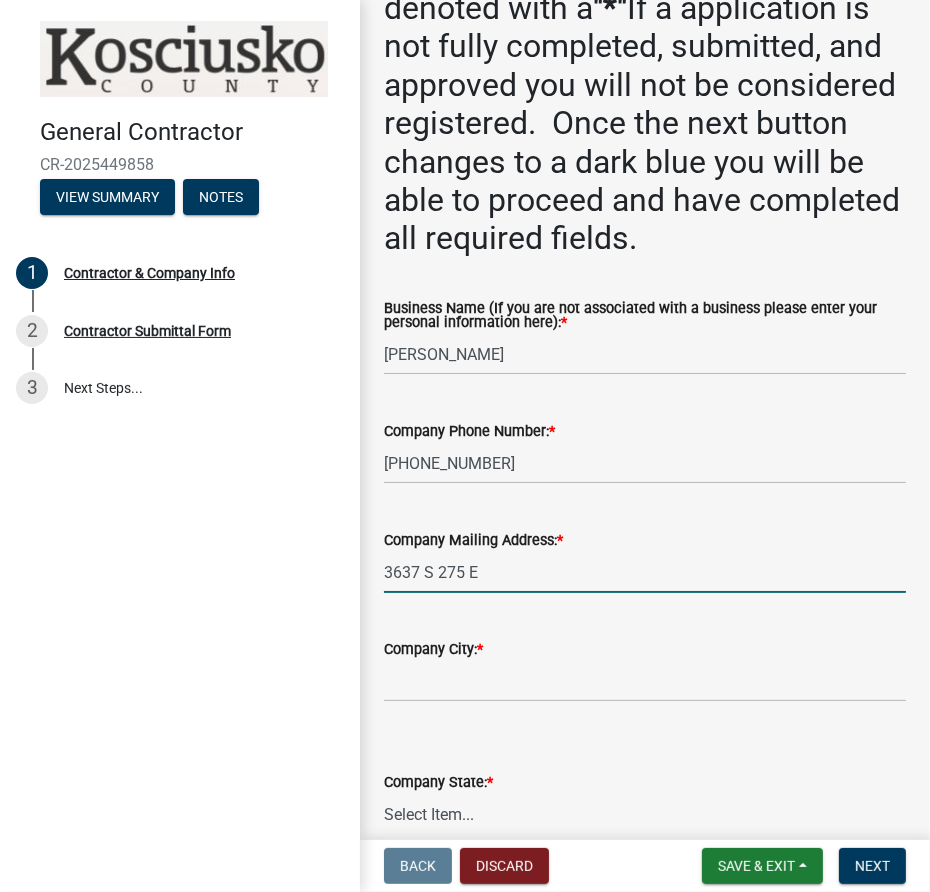 type on "3637 S 275 E" 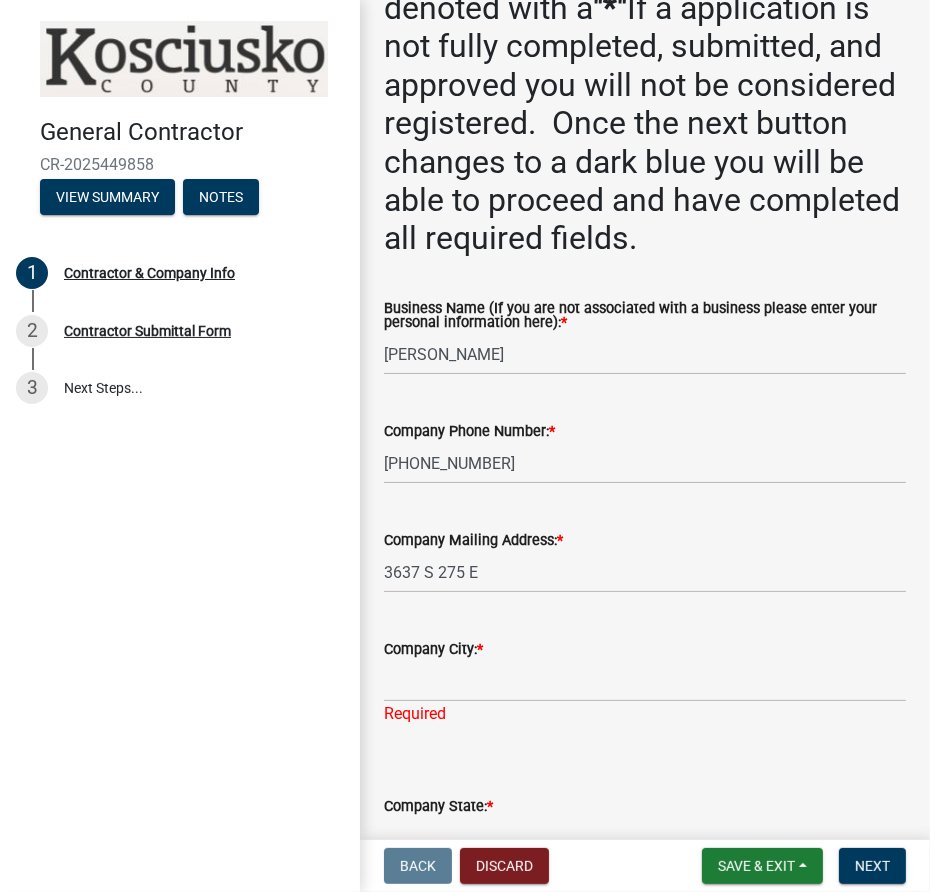 scroll, scrollTop: 389, scrollLeft: 0, axis: vertical 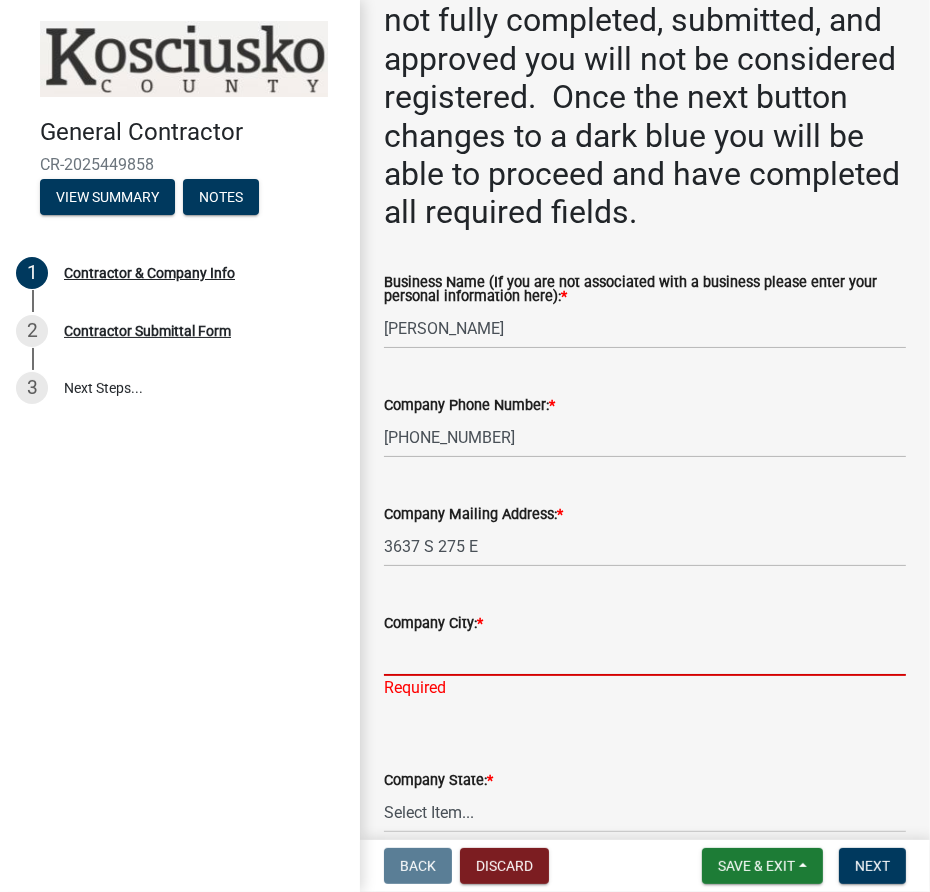 click on "Company City:  *" at bounding box center (645, 655) 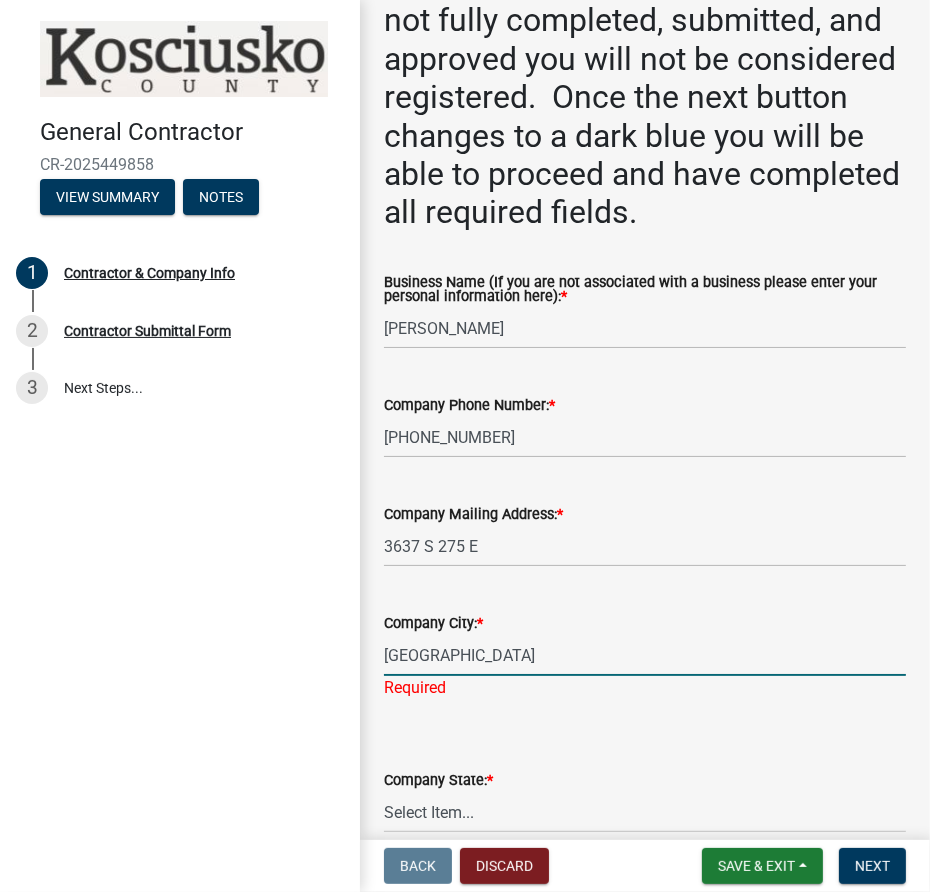 type on "[GEOGRAPHIC_DATA]" 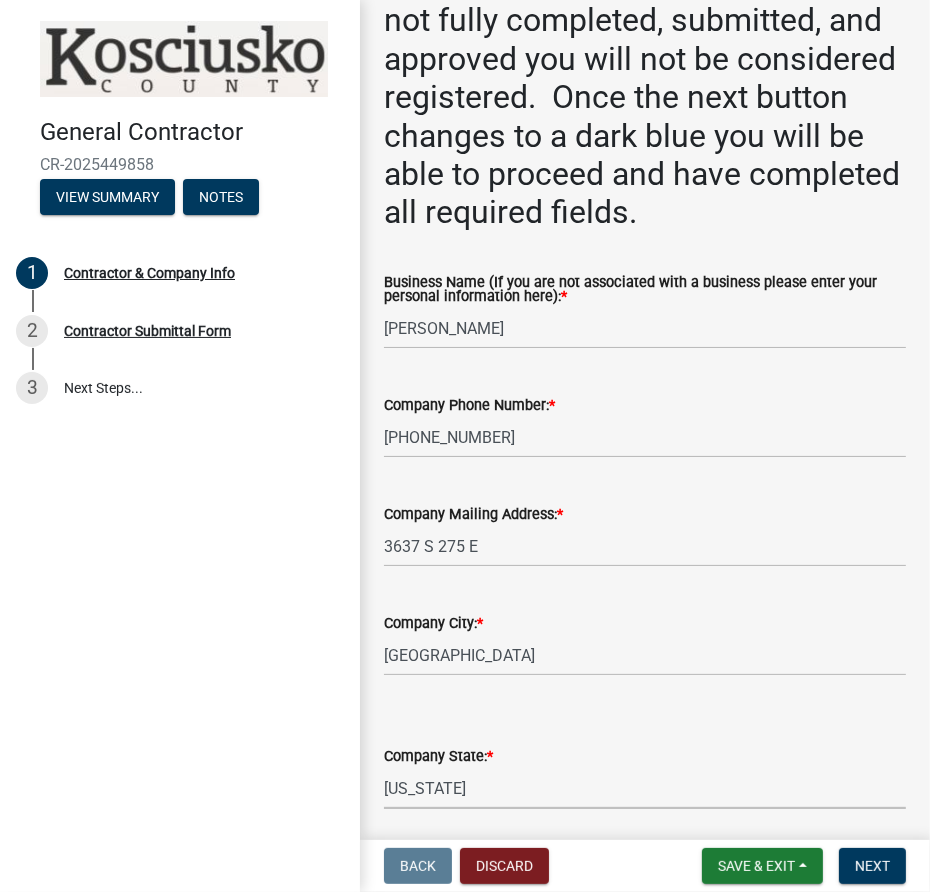 select on "IN" 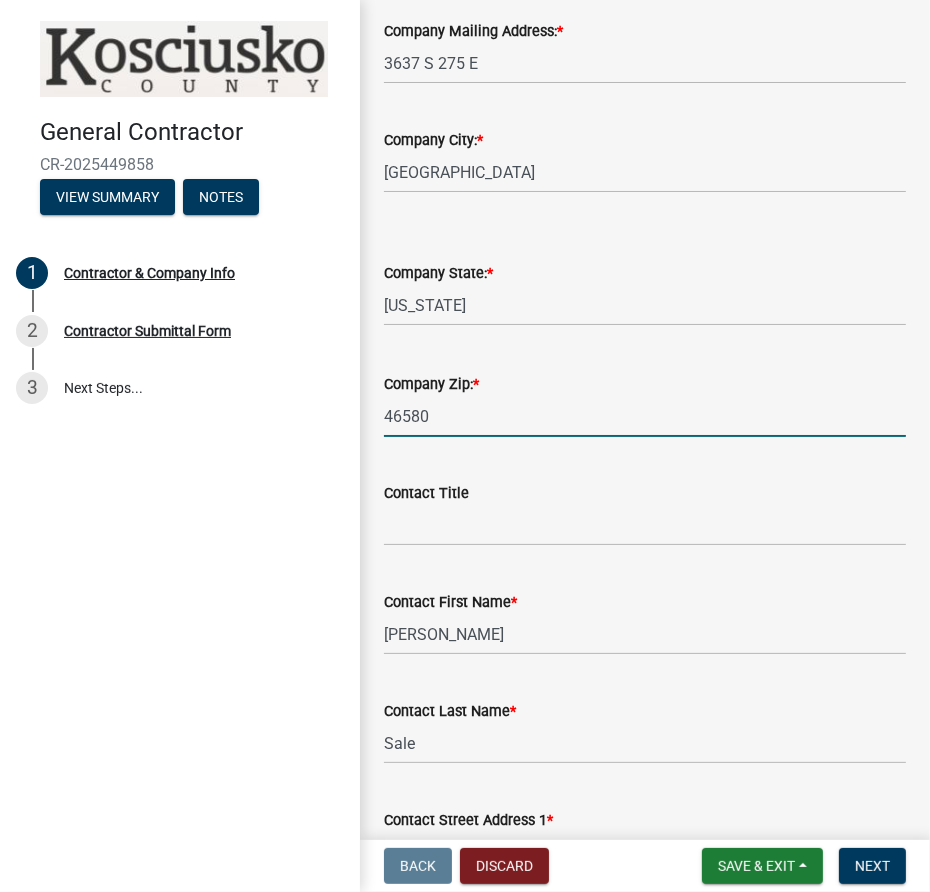 type on "46580" 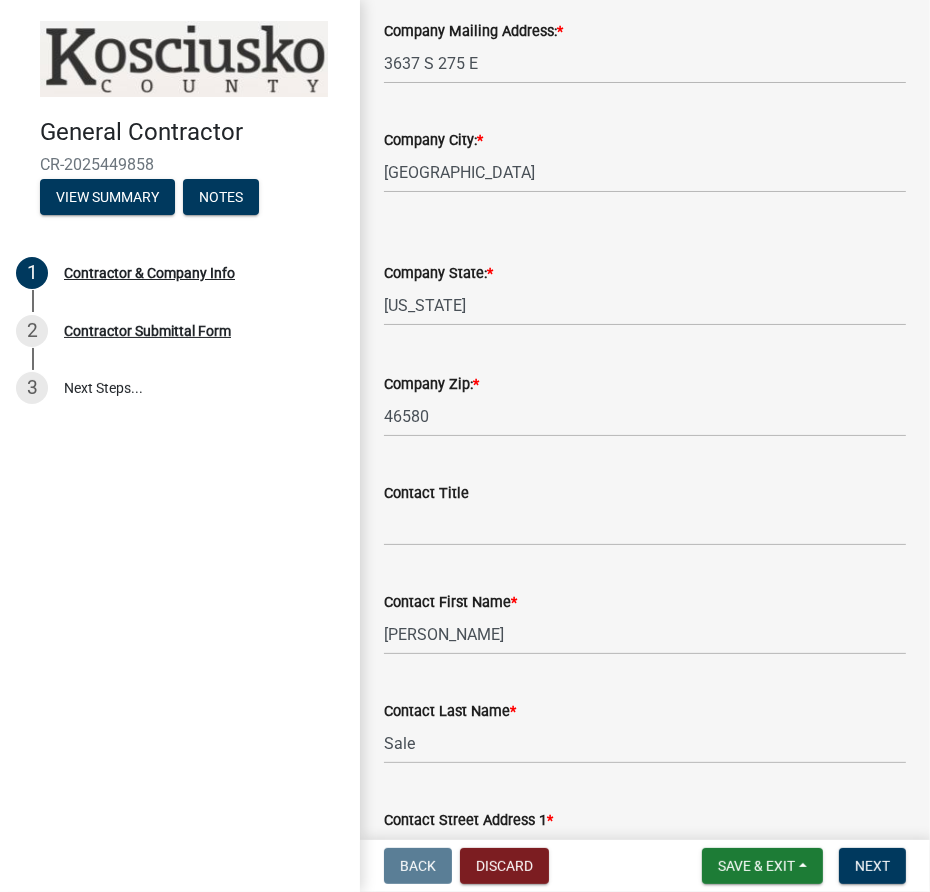 scroll, scrollTop: 1417, scrollLeft: 0, axis: vertical 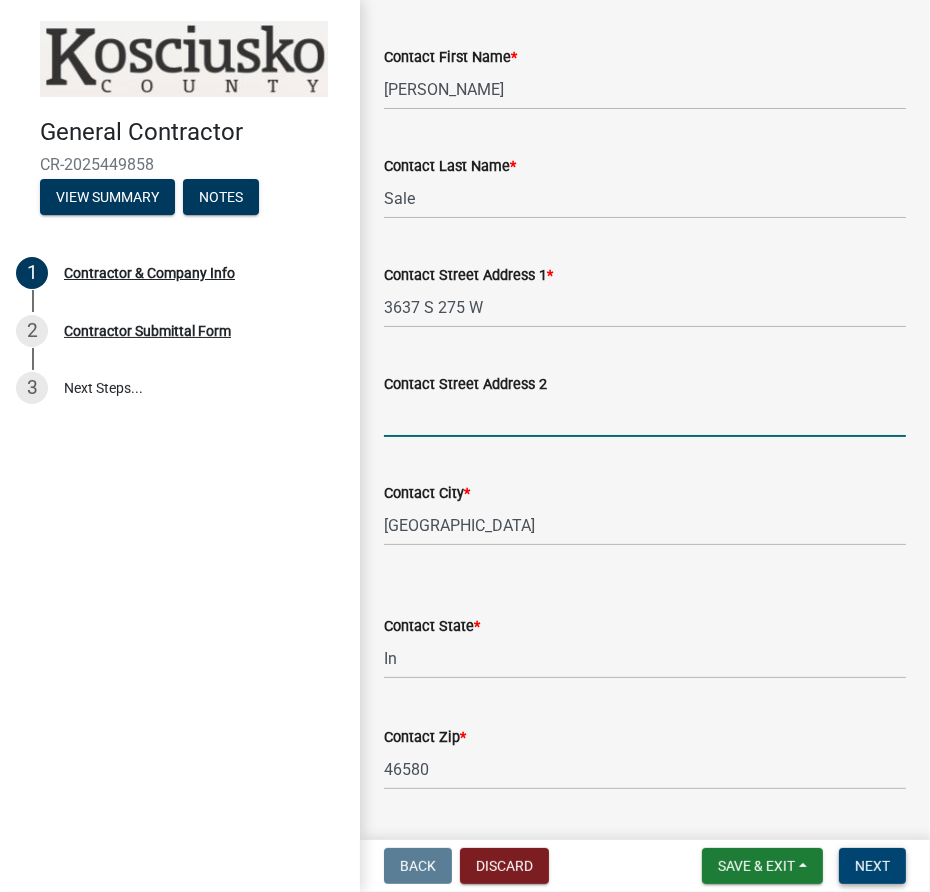 click on "Next" at bounding box center (872, 866) 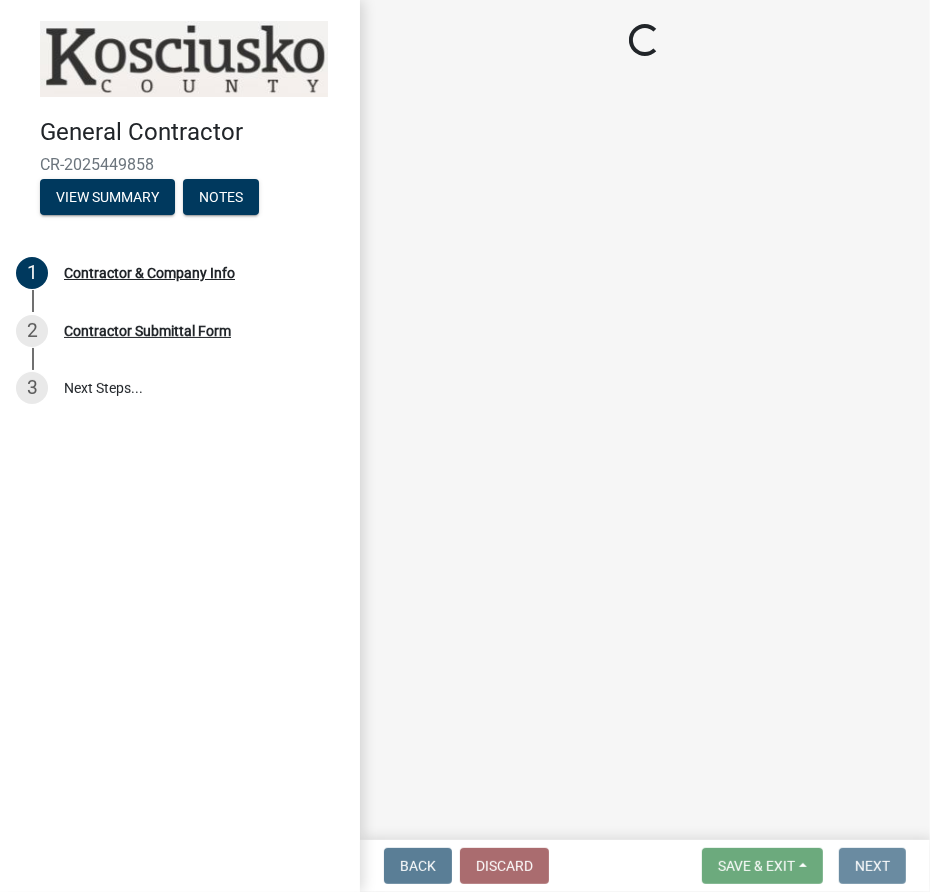 scroll, scrollTop: 0, scrollLeft: 0, axis: both 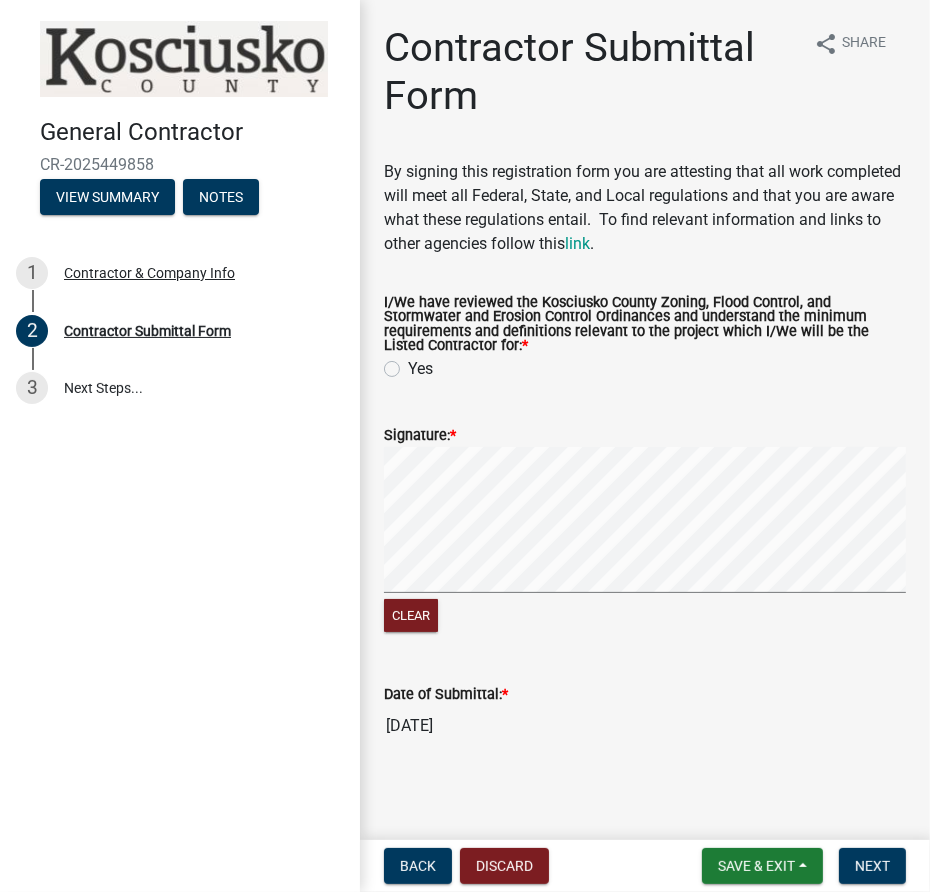 click on "Yes" 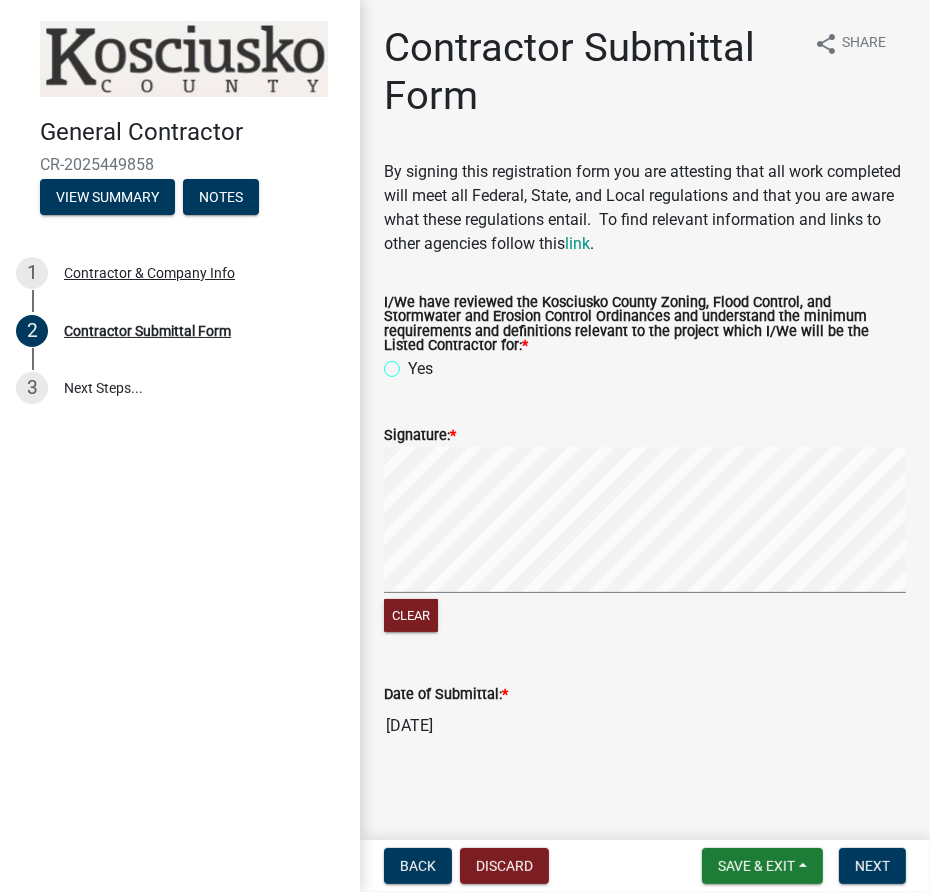 click on "Yes" at bounding box center [414, 363] 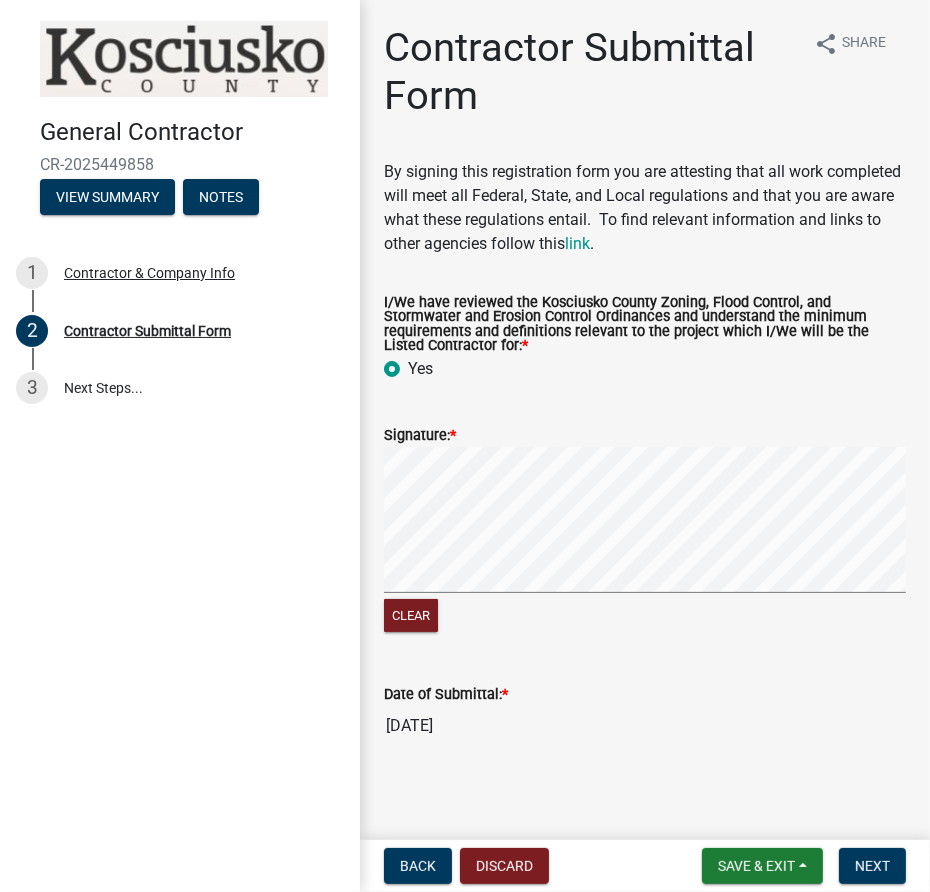 radio on "true" 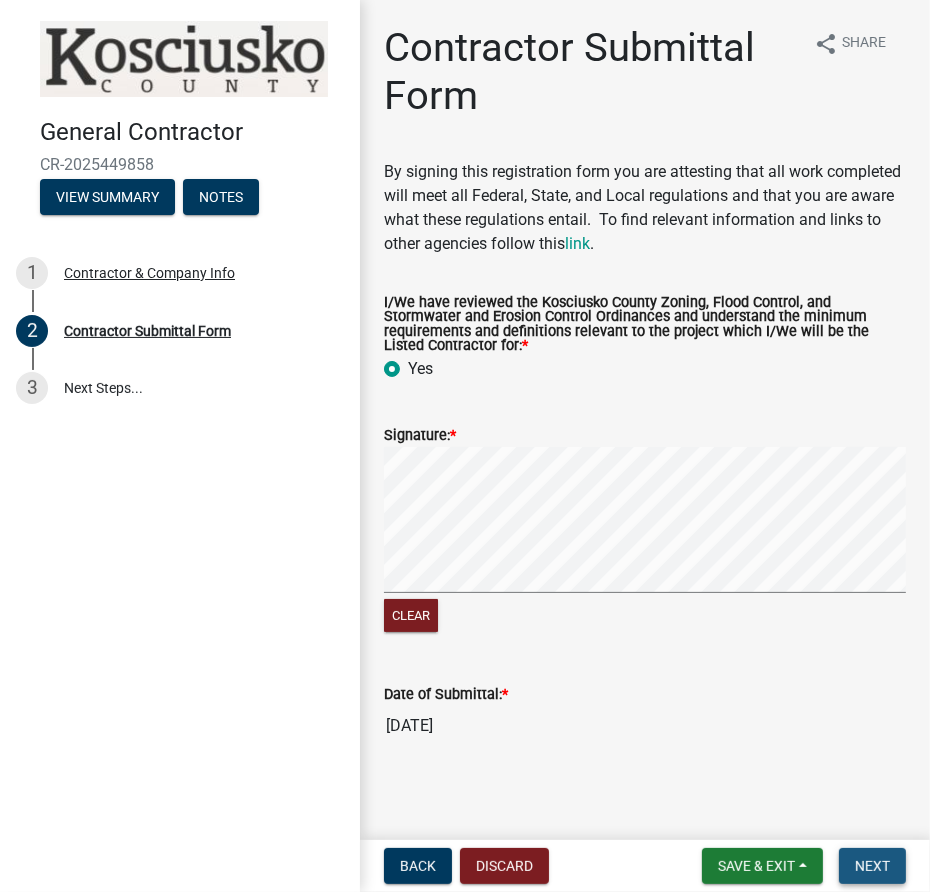 click on "Next" at bounding box center (872, 866) 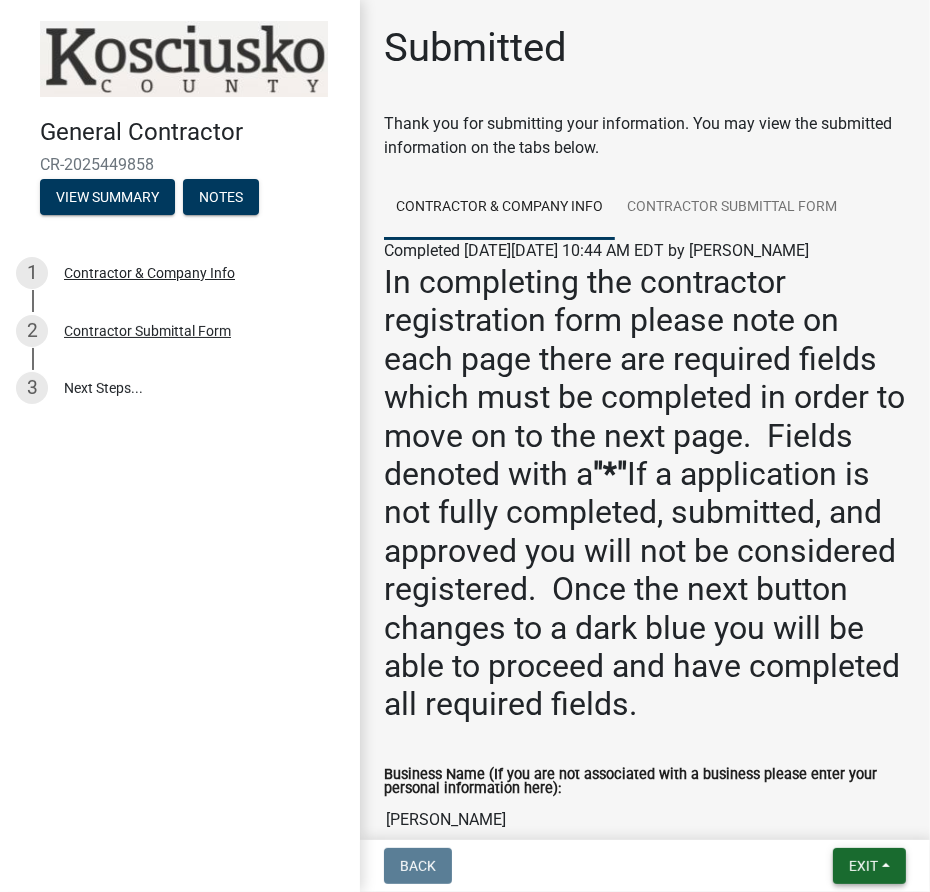 click on "Exit" at bounding box center (863, 866) 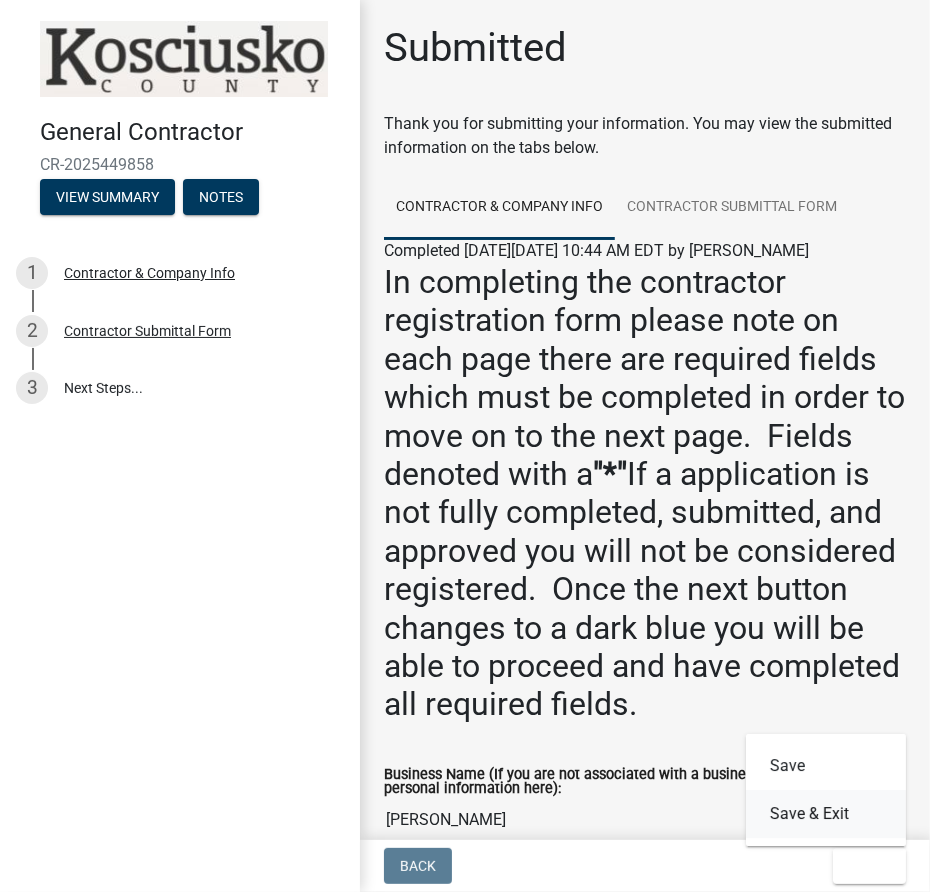 click on "Save & Exit" at bounding box center [826, 814] 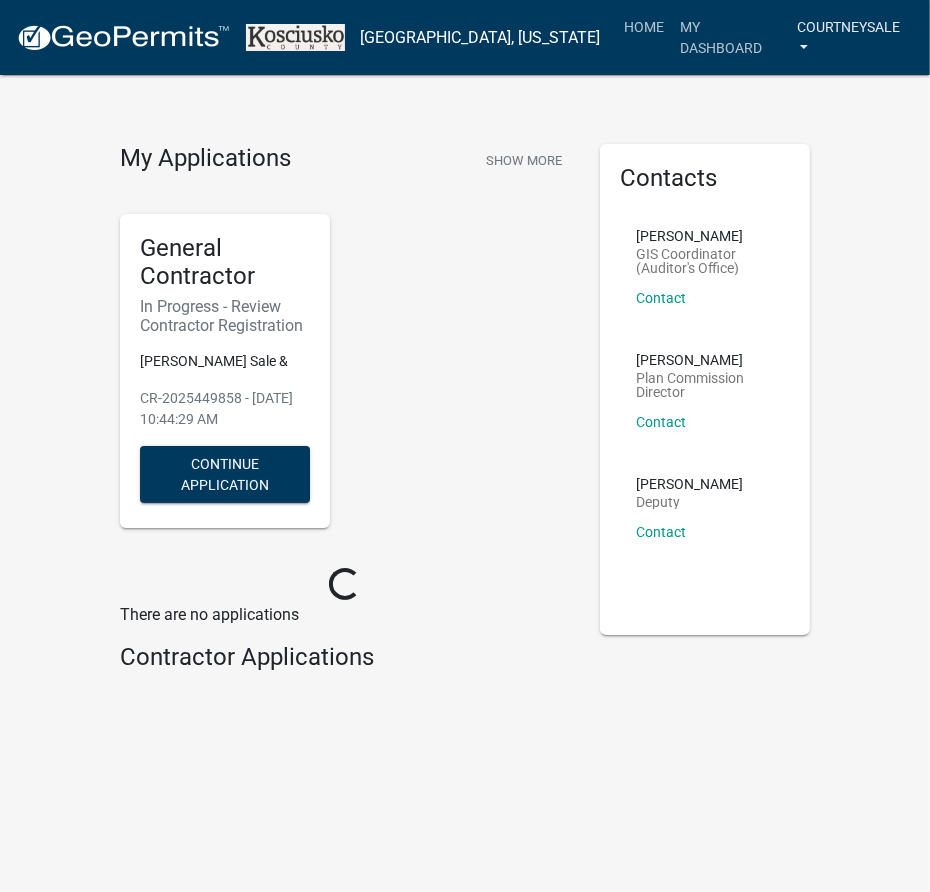 click on "courtneysale" at bounding box center [851, 37] 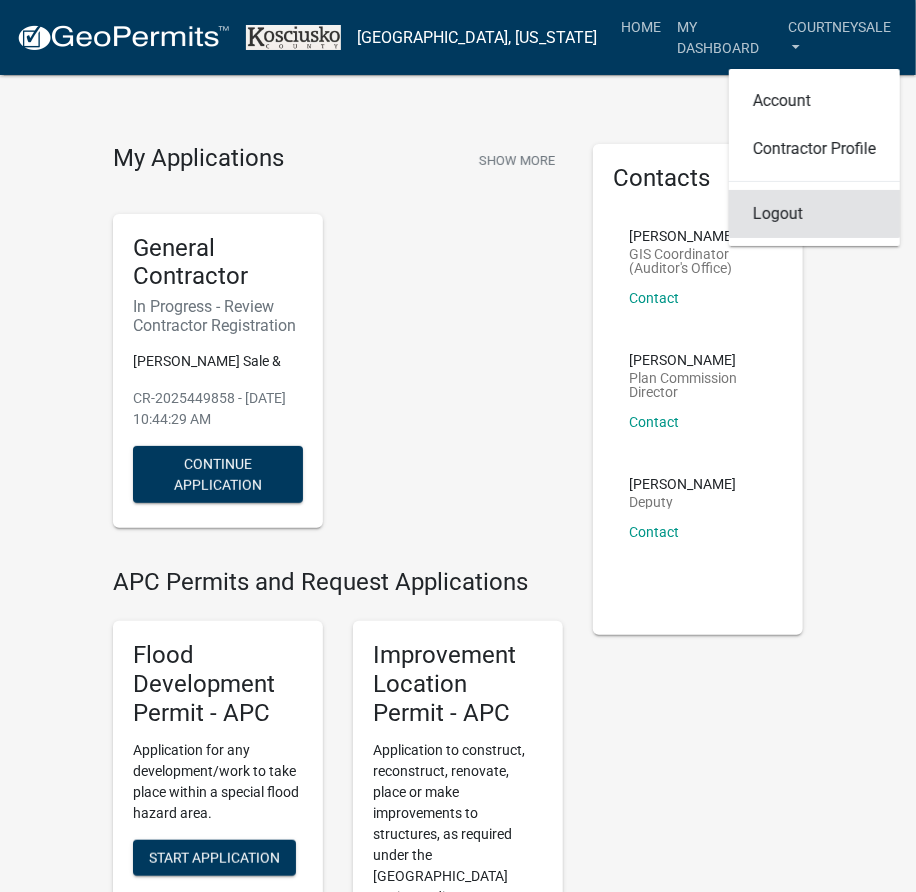 click on "Logout" at bounding box center [814, 214] 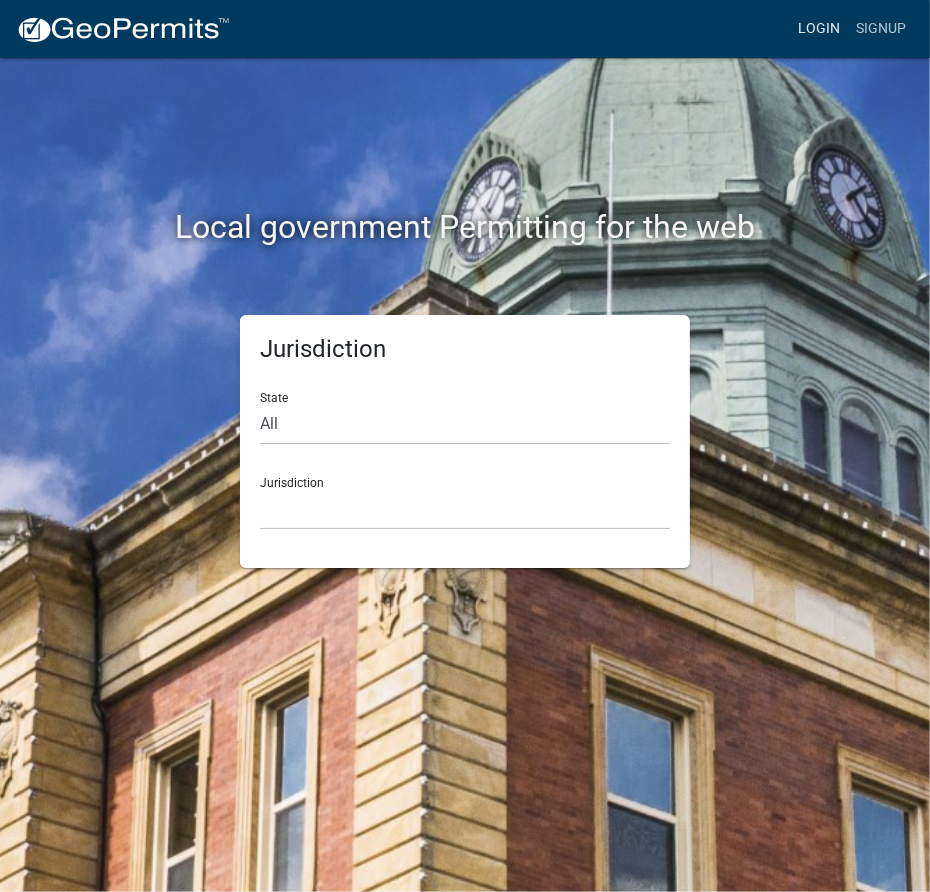 click on "Login" at bounding box center [819, 29] 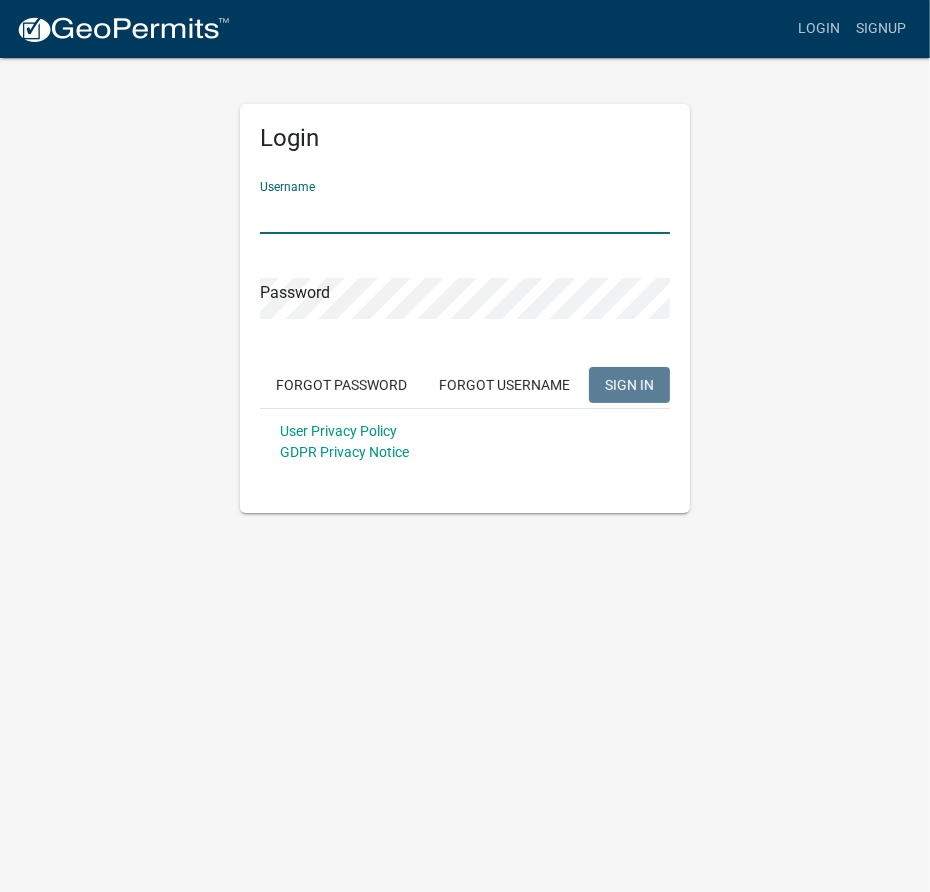 drag, startPoint x: 458, startPoint y: 220, endPoint x: 448, endPoint y: 190, distance: 31.622776 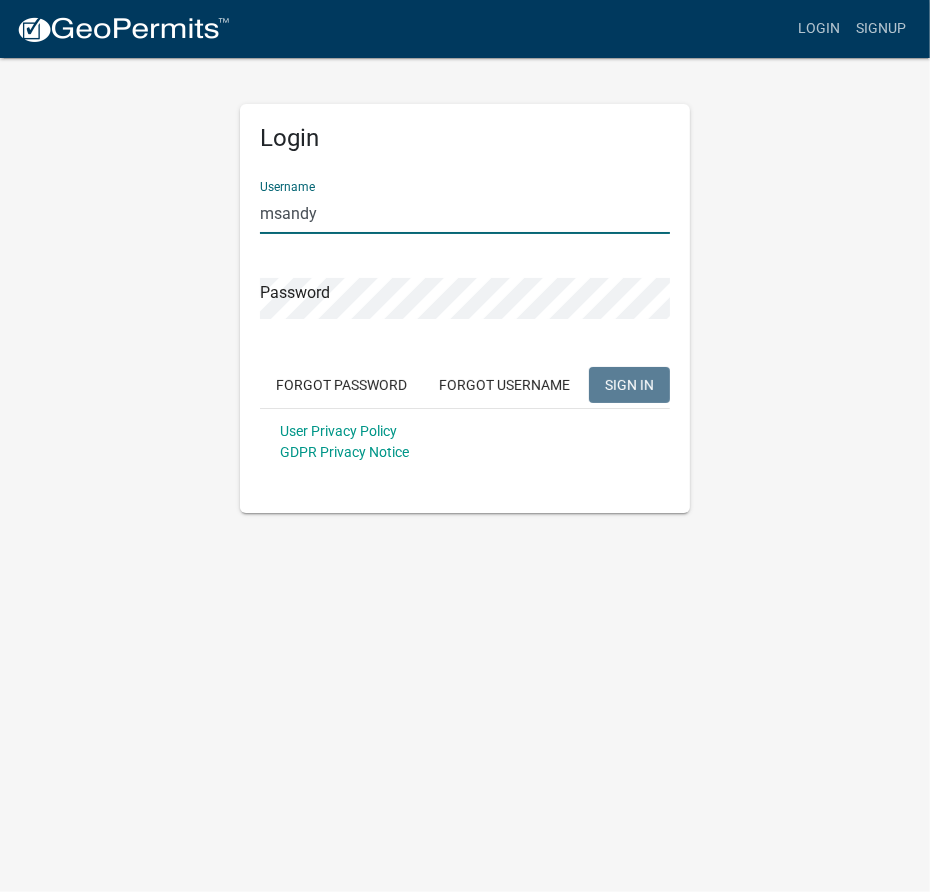 type on "msandy" 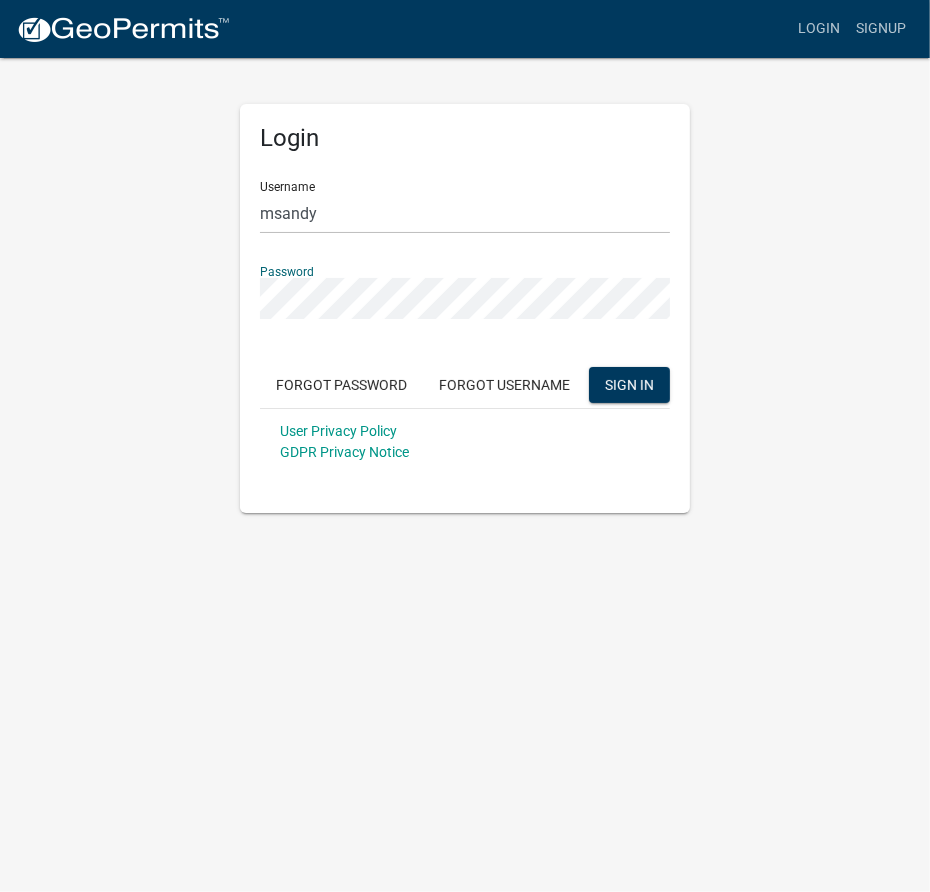 click on "SIGN IN" 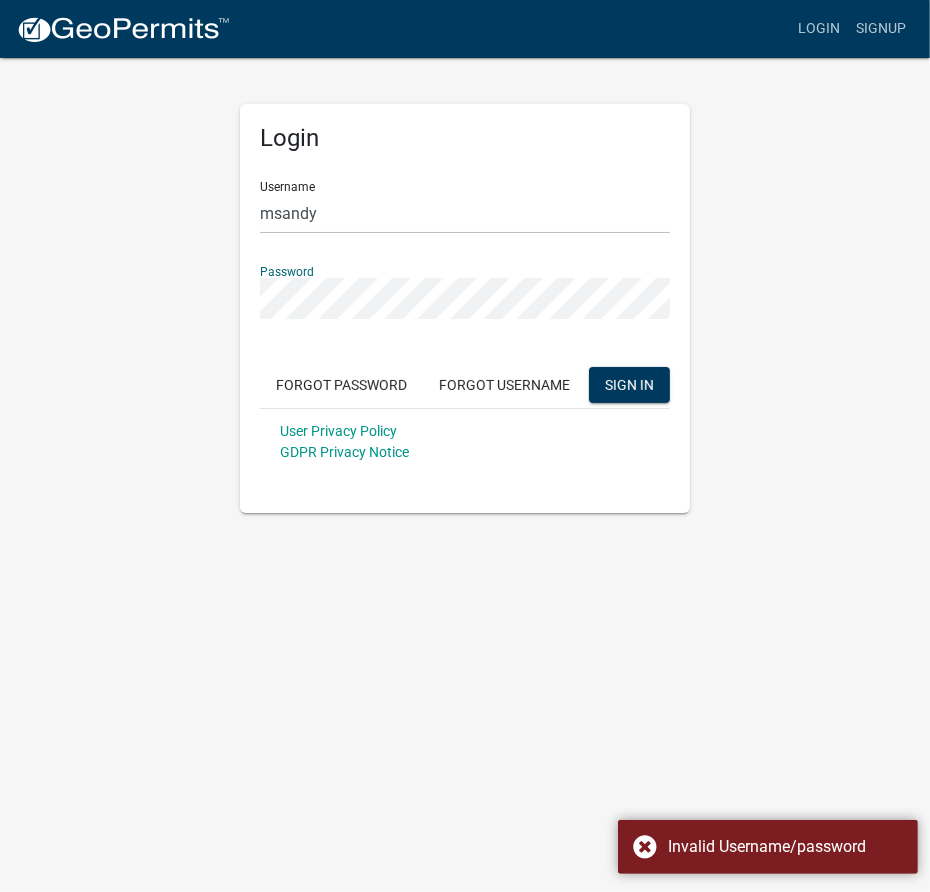 click on "Internet Explorer does NOT work with GeoPermits. Get a new browser for
more security, speed and to use this site.
Update your browser
more_horiz Login Signup Login Username msandy Password  Forgot Password   Forgot Username  SIGN IN User Privacy Policy GDPR Privacy Notice
Invalid Username/password" at bounding box center (465, 446) 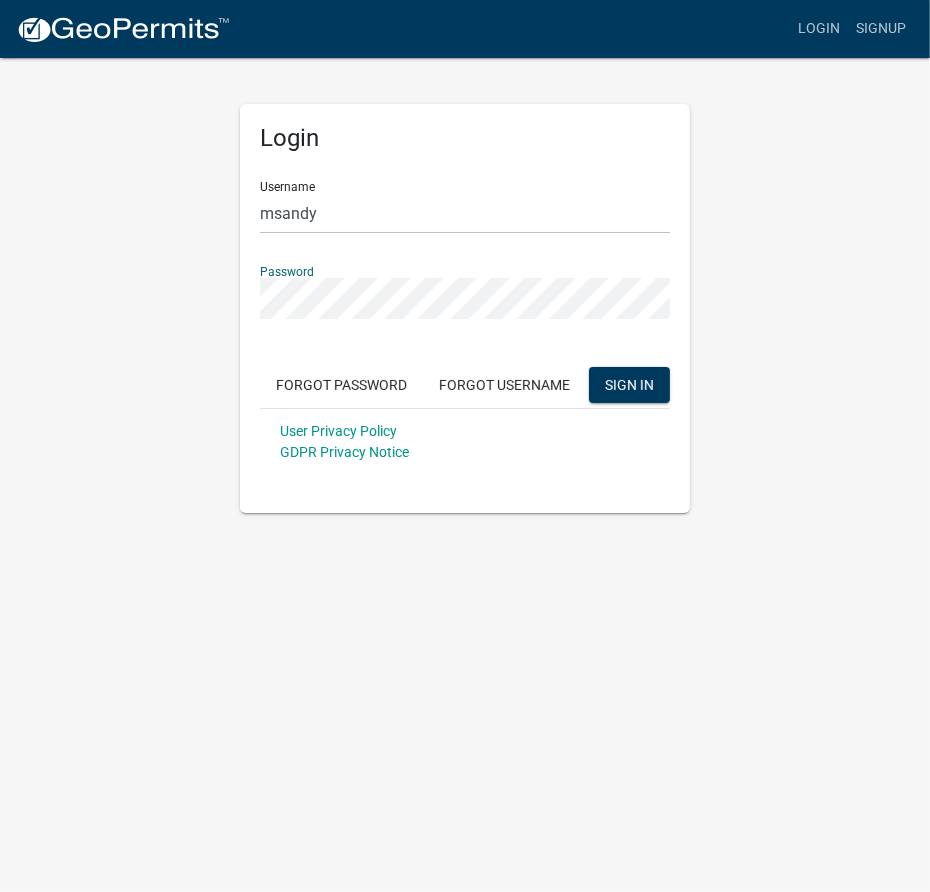 click on "SIGN IN" 